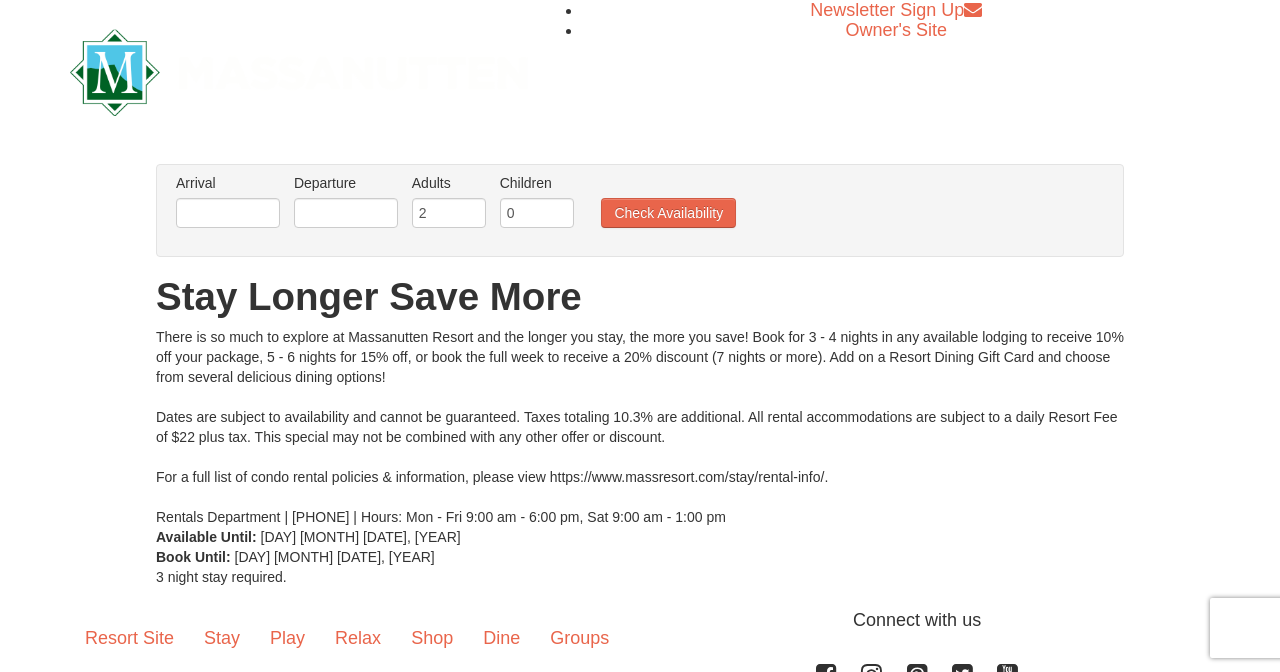 scroll, scrollTop: 0, scrollLeft: 0, axis: both 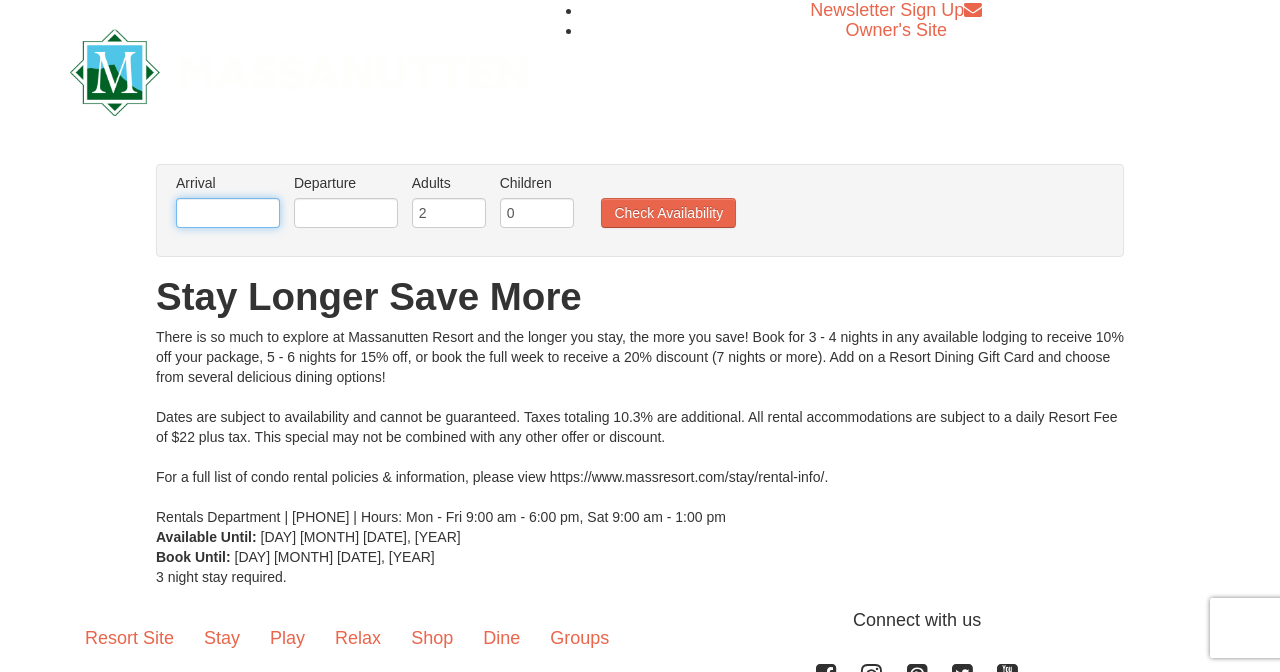 click at bounding box center [228, 213] 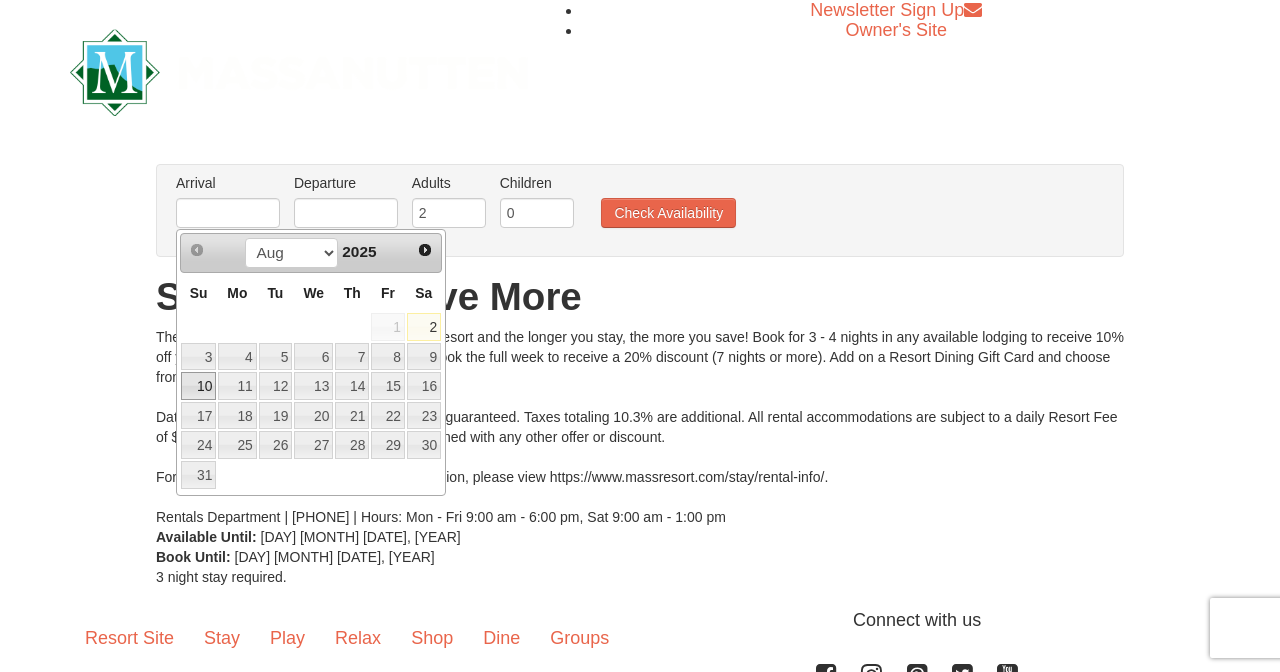 click on "10" at bounding box center (198, 386) 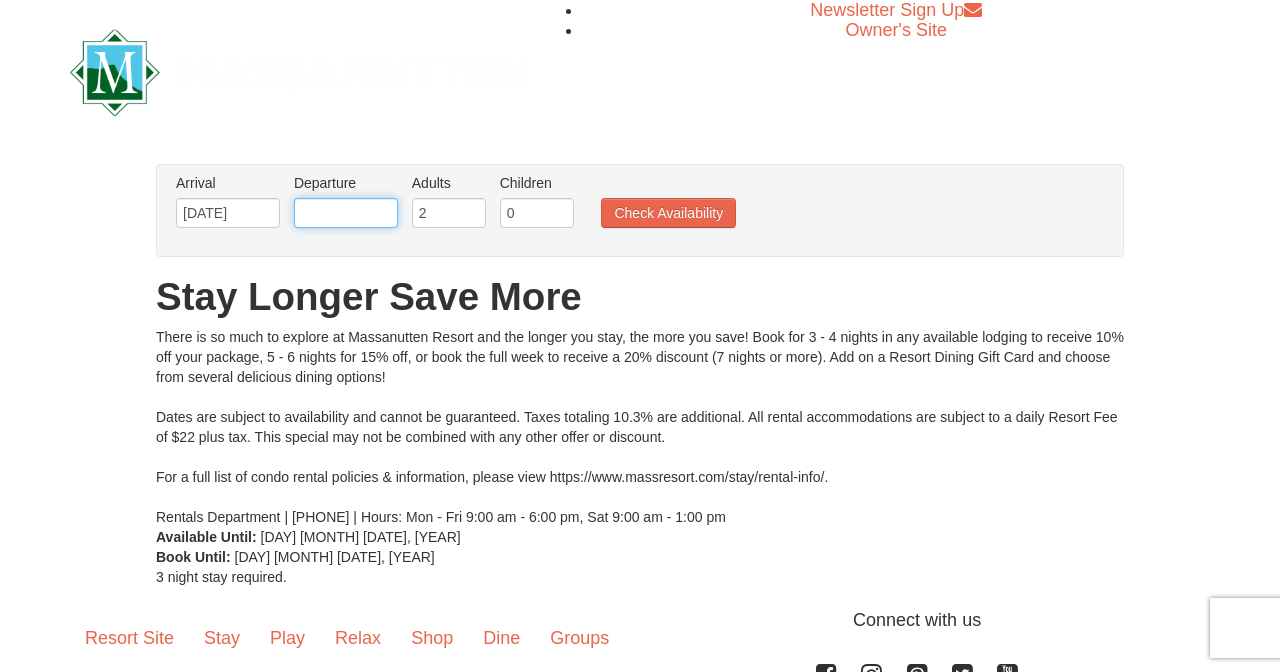 click at bounding box center (346, 213) 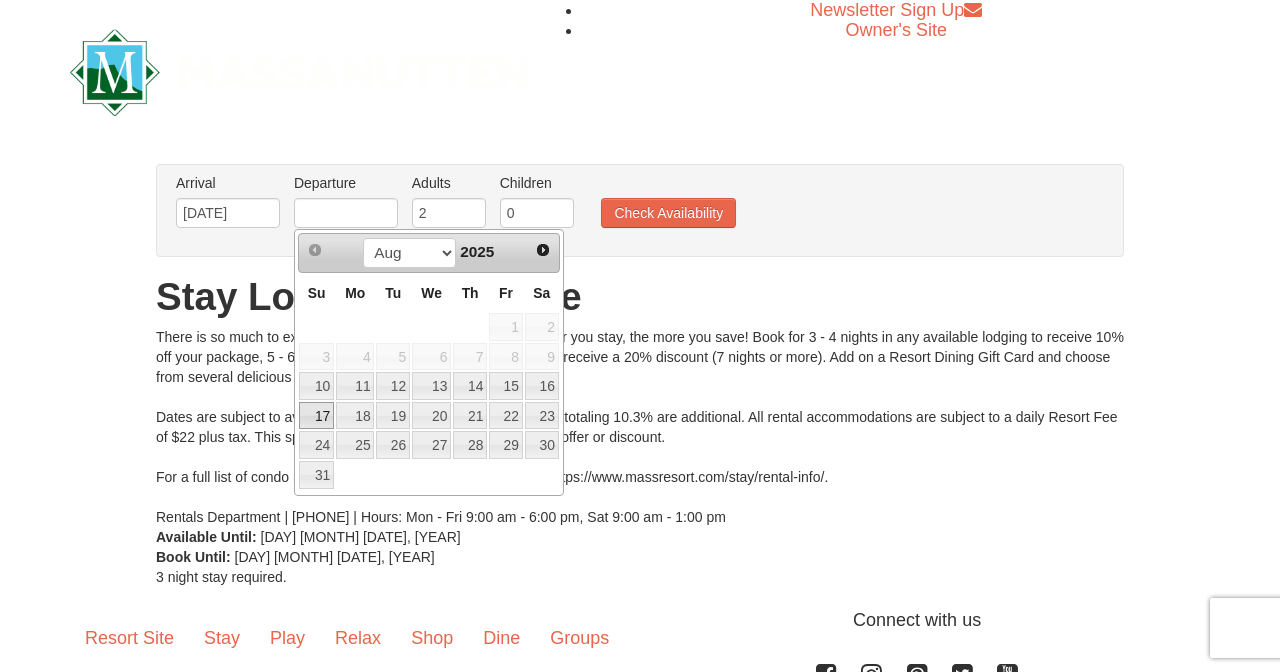 click on "17" at bounding box center (316, 416) 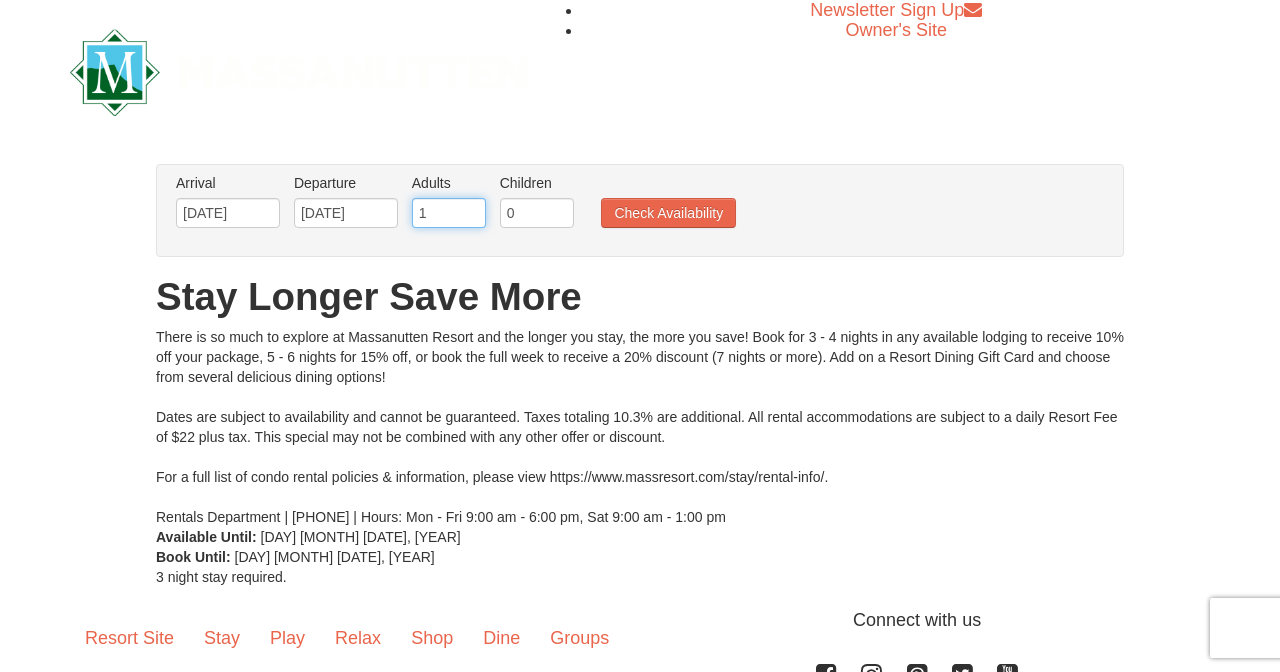 click on "1" at bounding box center (449, 213) 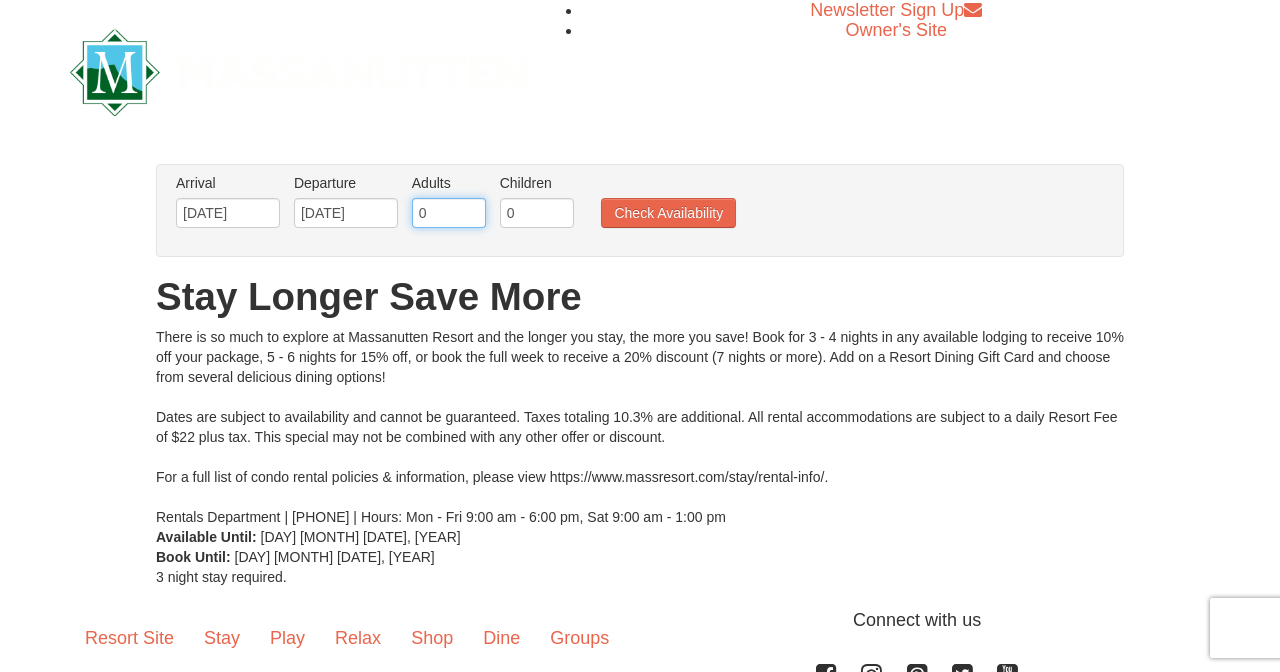 click on "0" at bounding box center [449, 213] 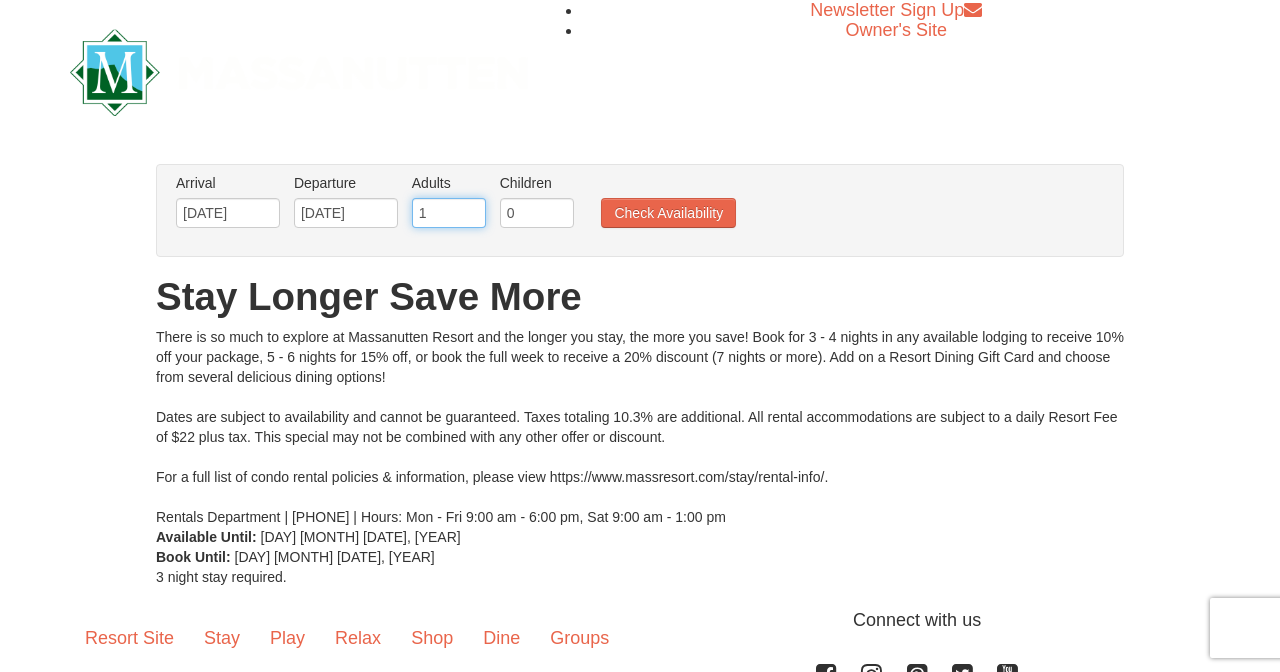 click on "1" at bounding box center [449, 213] 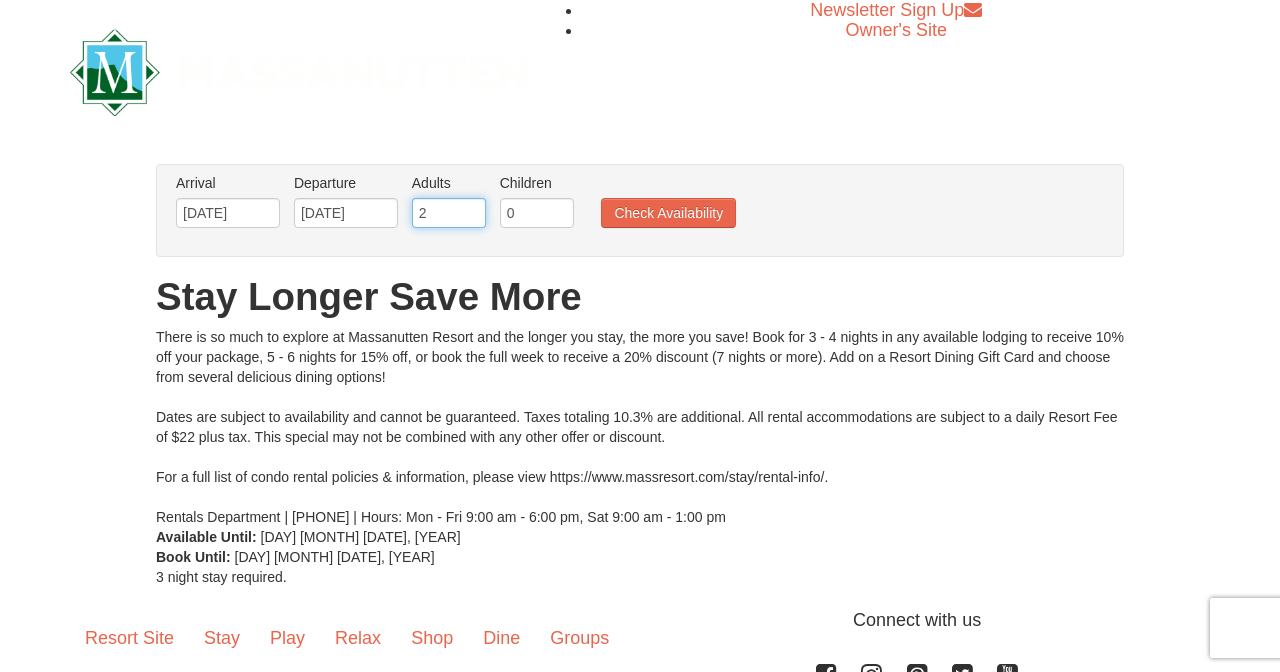 click on "2" at bounding box center (449, 213) 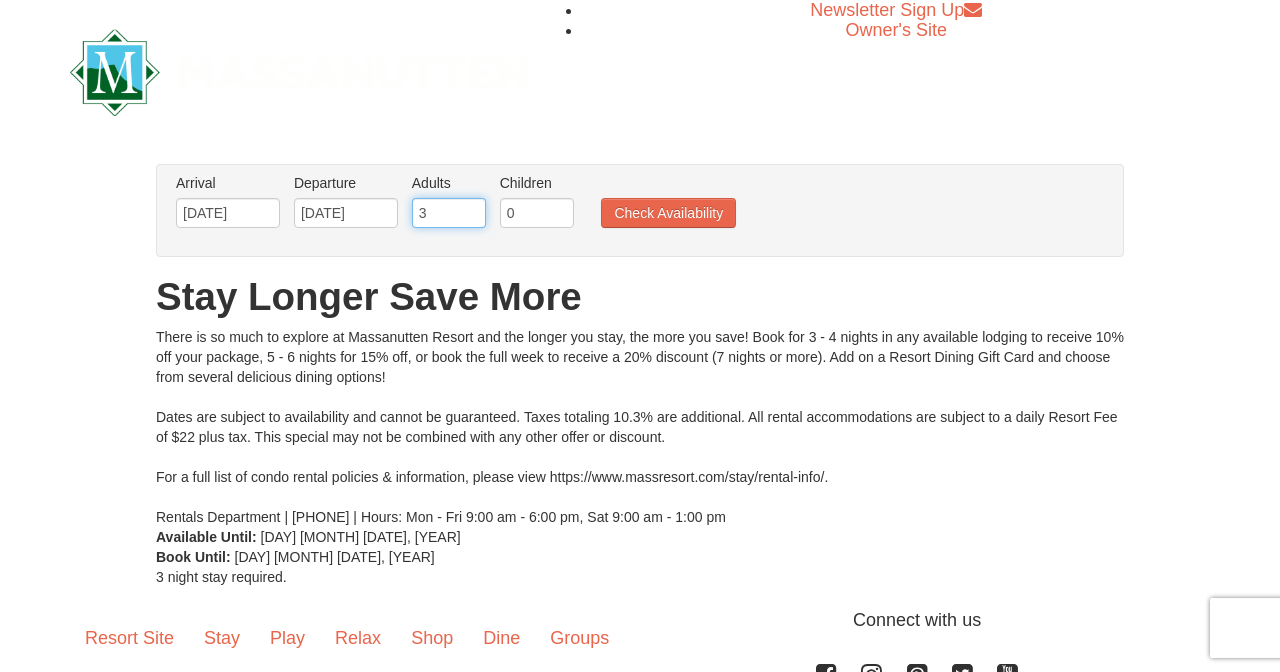 click on "3" at bounding box center (449, 213) 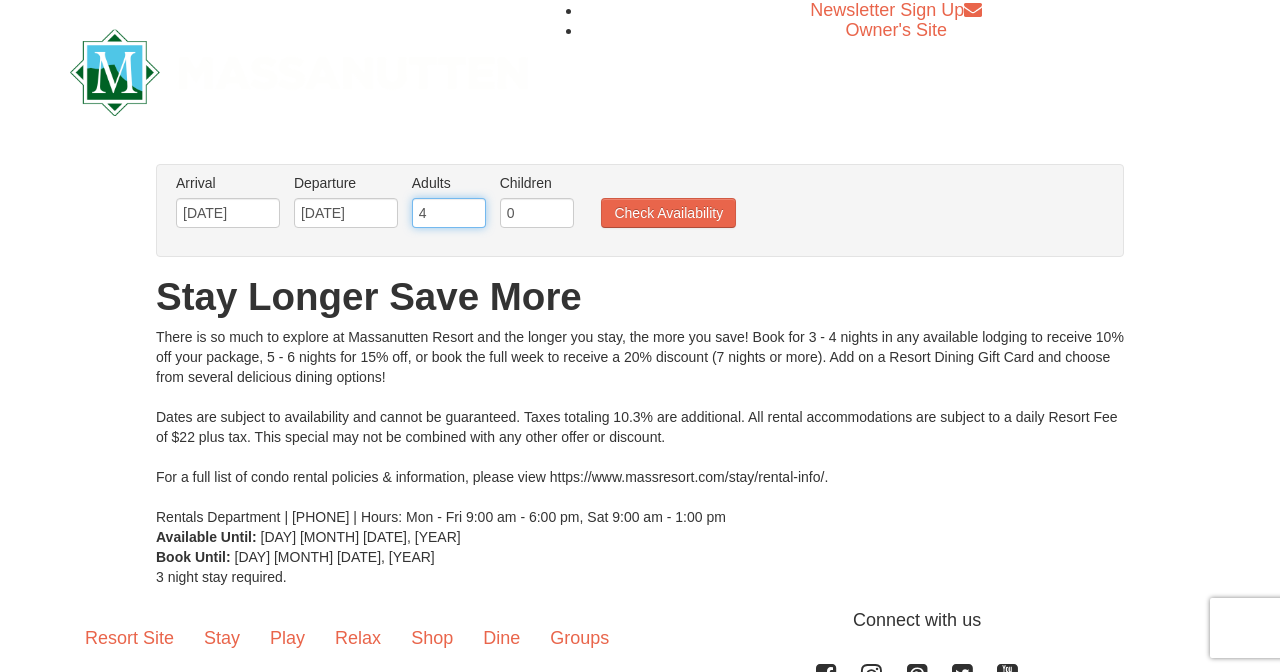 click on "4" at bounding box center [449, 213] 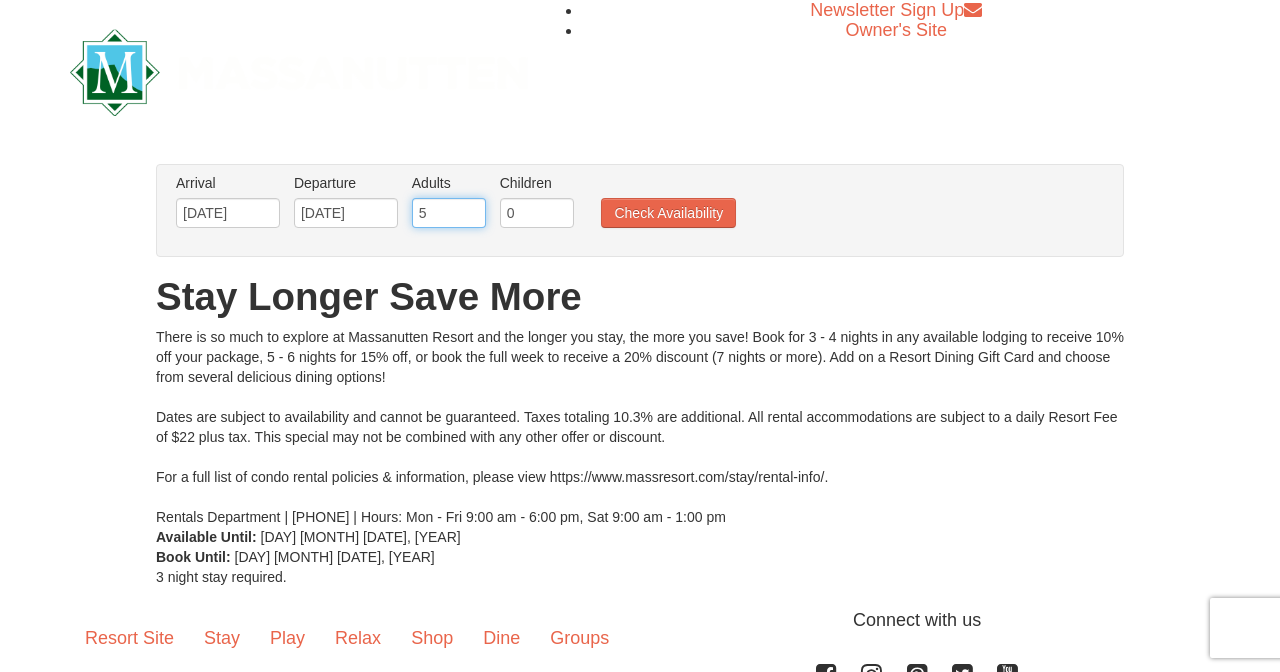 click on "5" at bounding box center [449, 213] 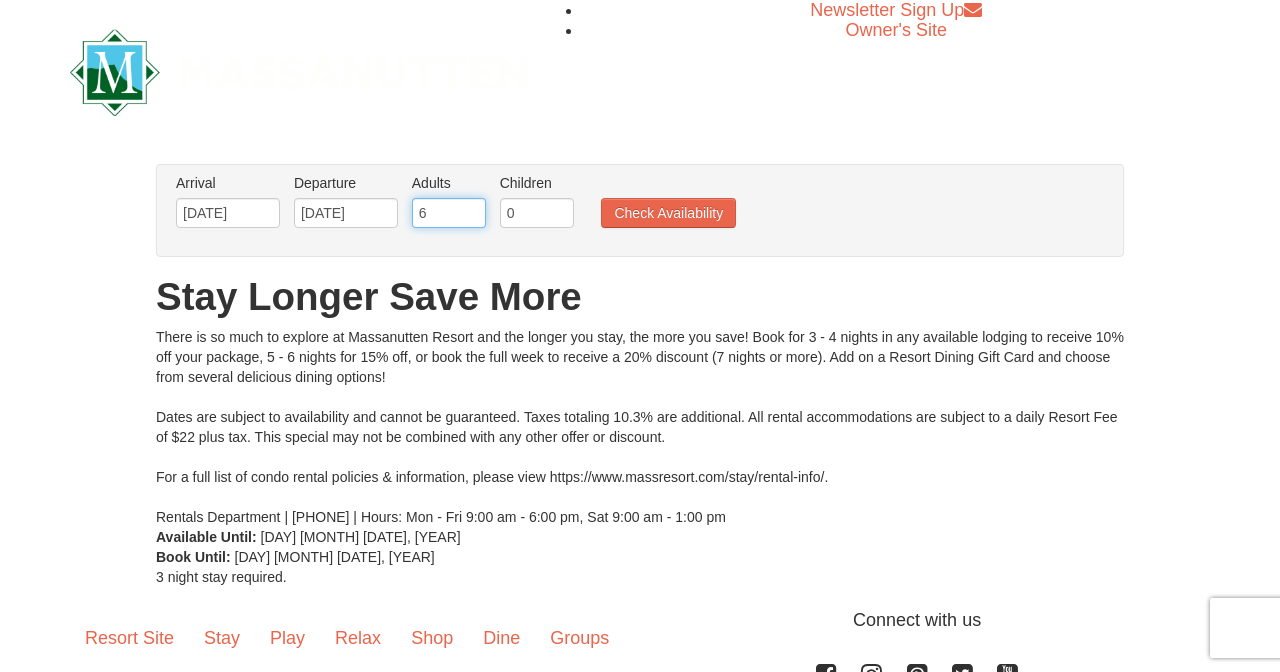 click on "6" at bounding box center (449, 213) 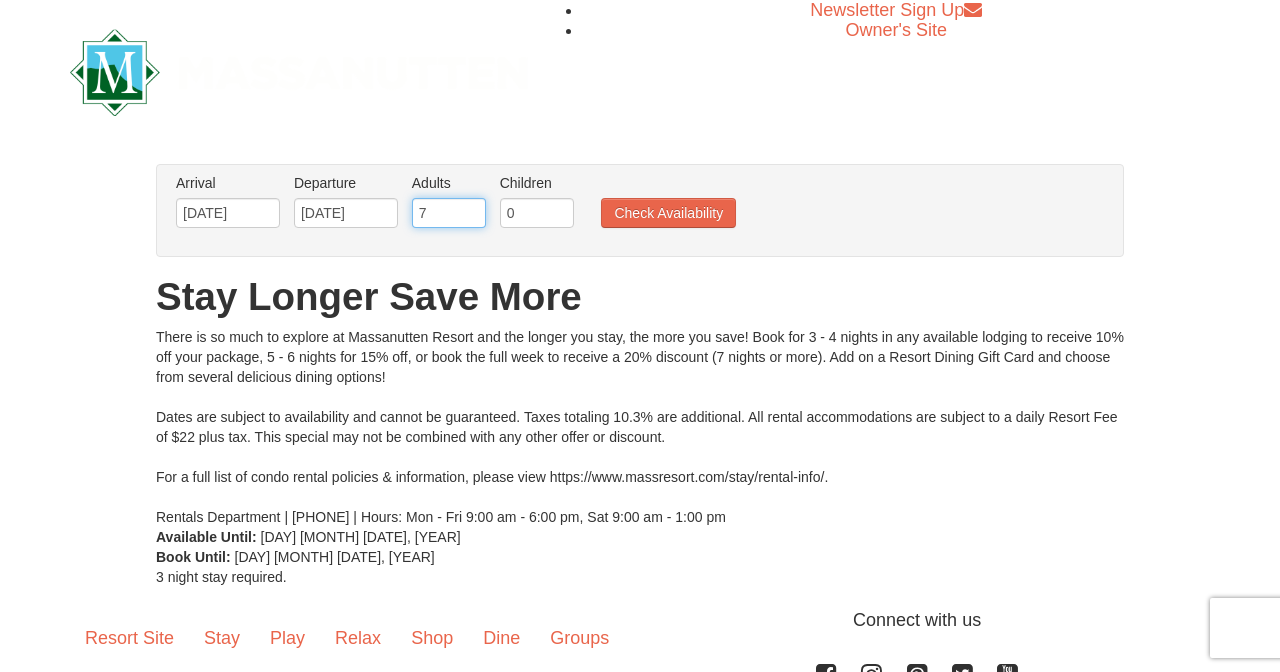 click on "7" at bounding box center [449, 213] 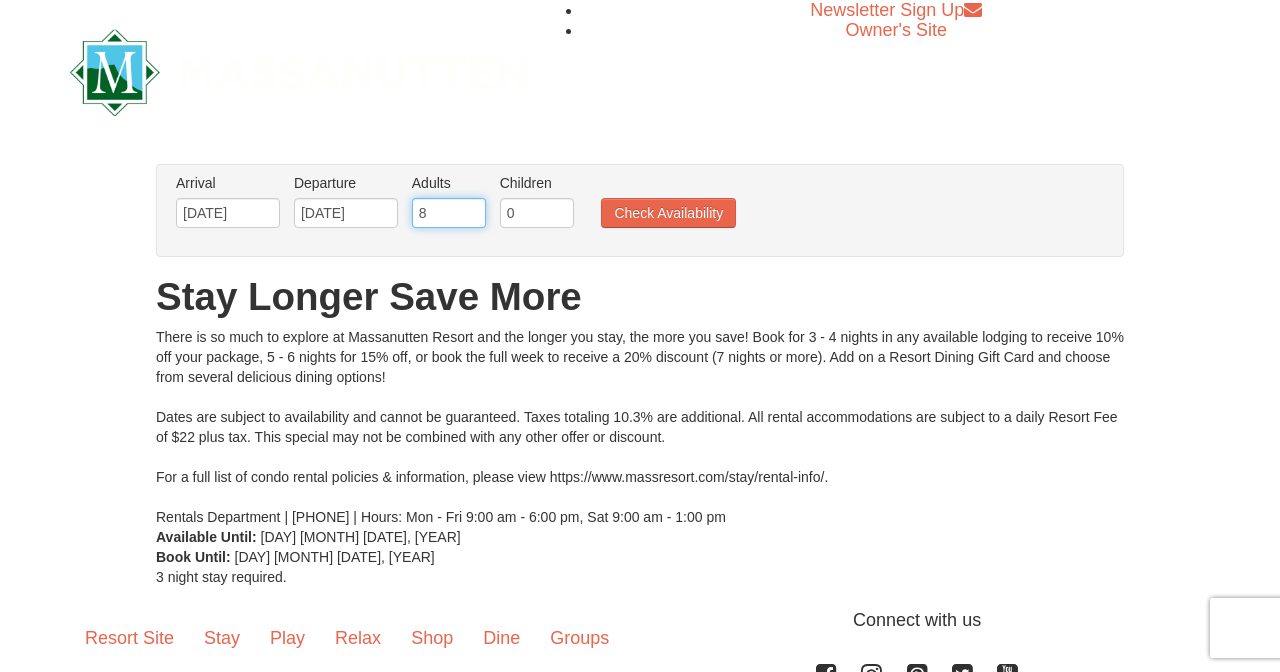 click on "8" at bounding box center [449, 213] 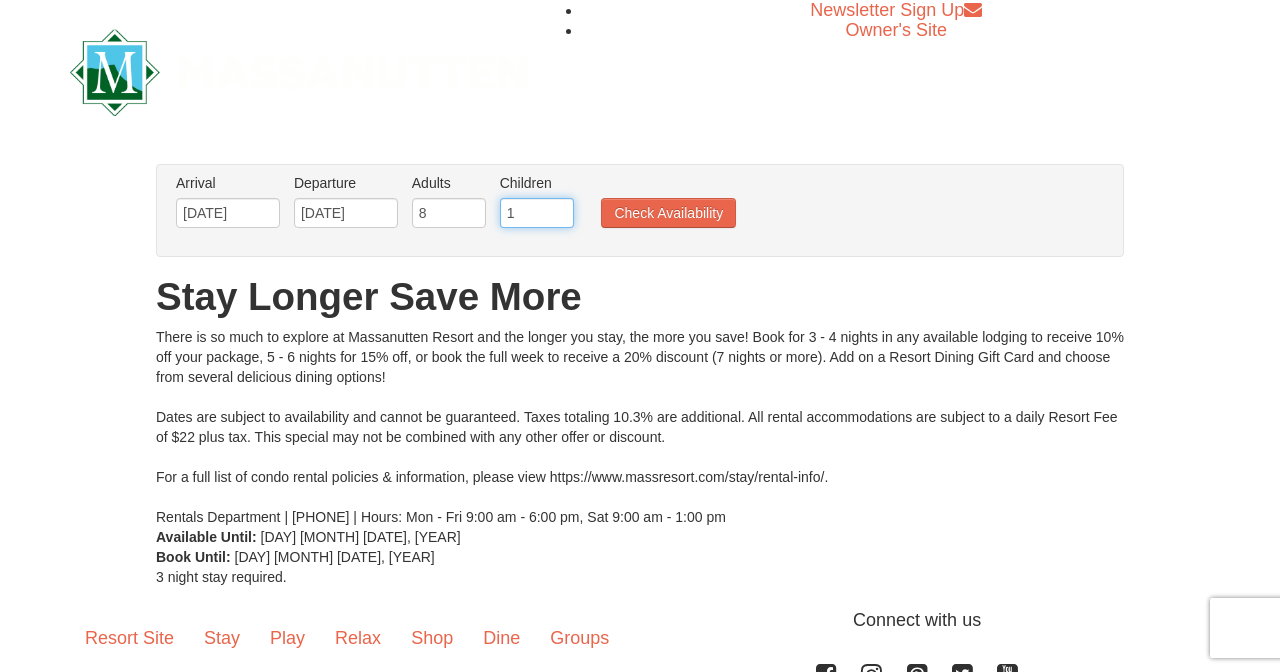 click on "1" at bounding box center [537, 213] 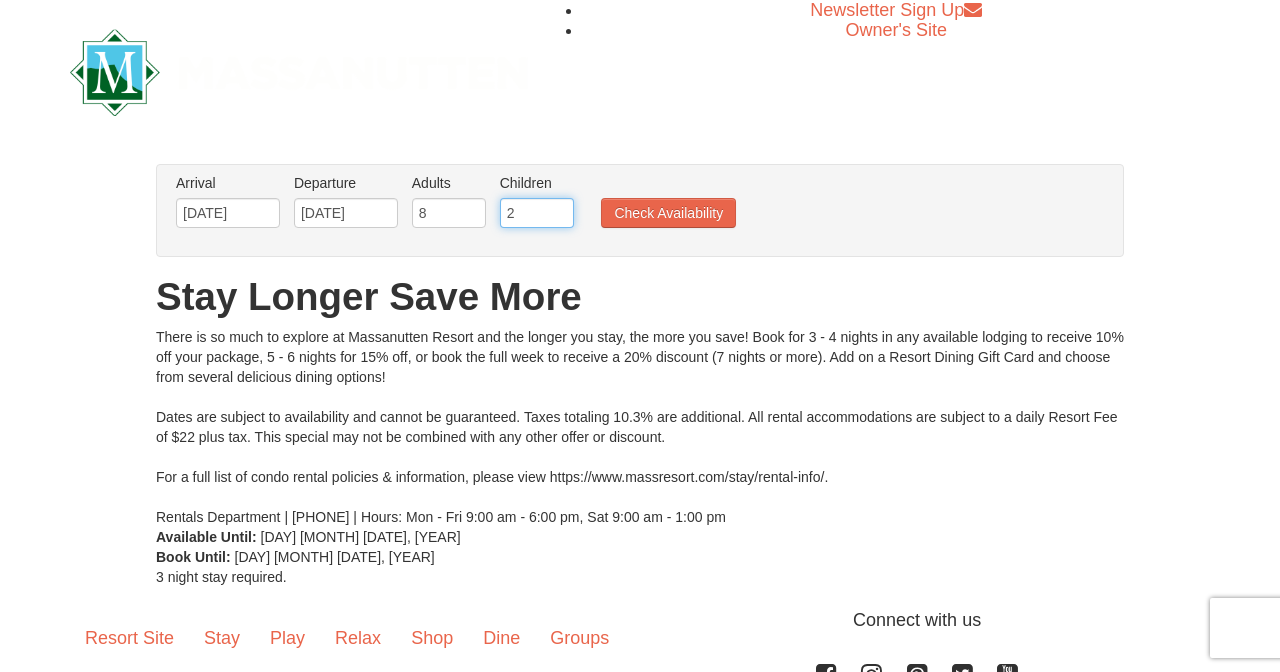 click on "2" at bounding box center (537, 213) 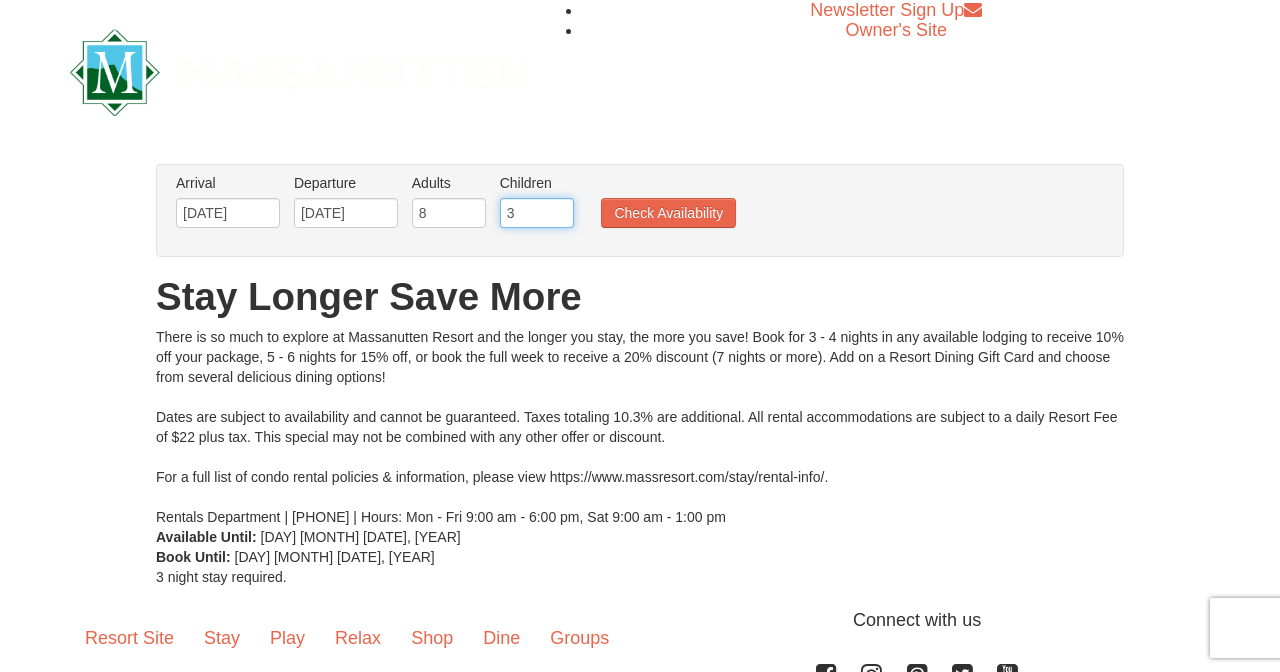 click on "3" at bounding box center [537, 213] 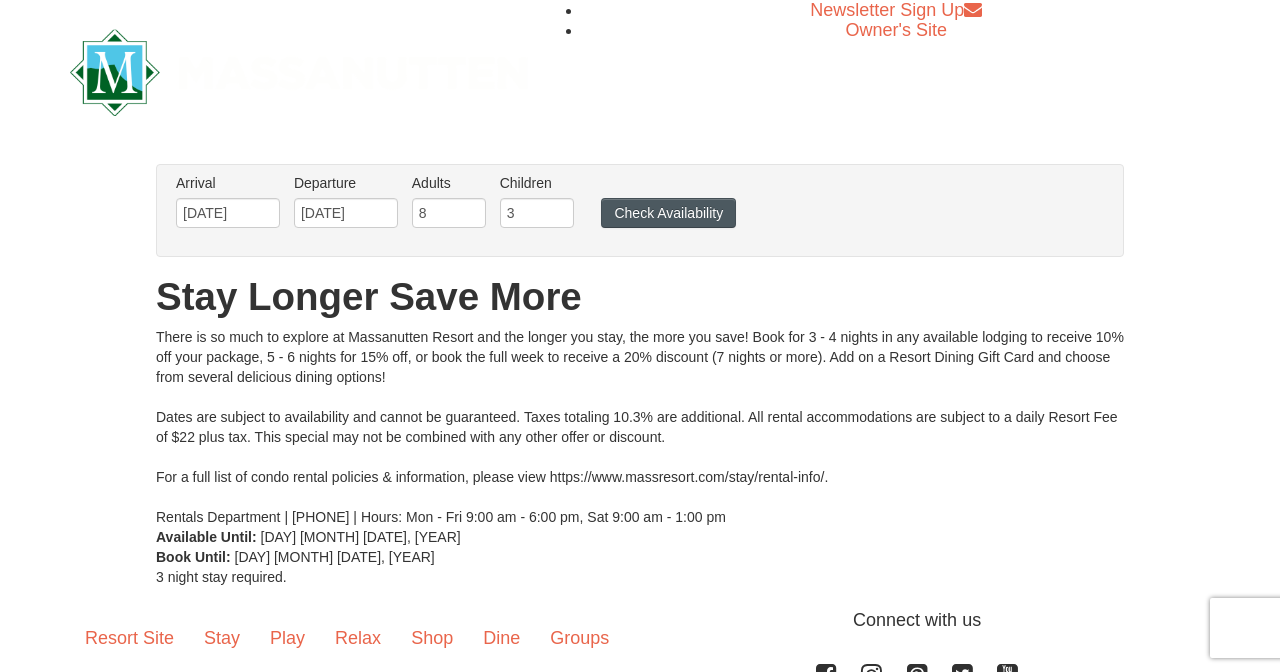 click on "Check Availability" at bounding box center (668, 213) 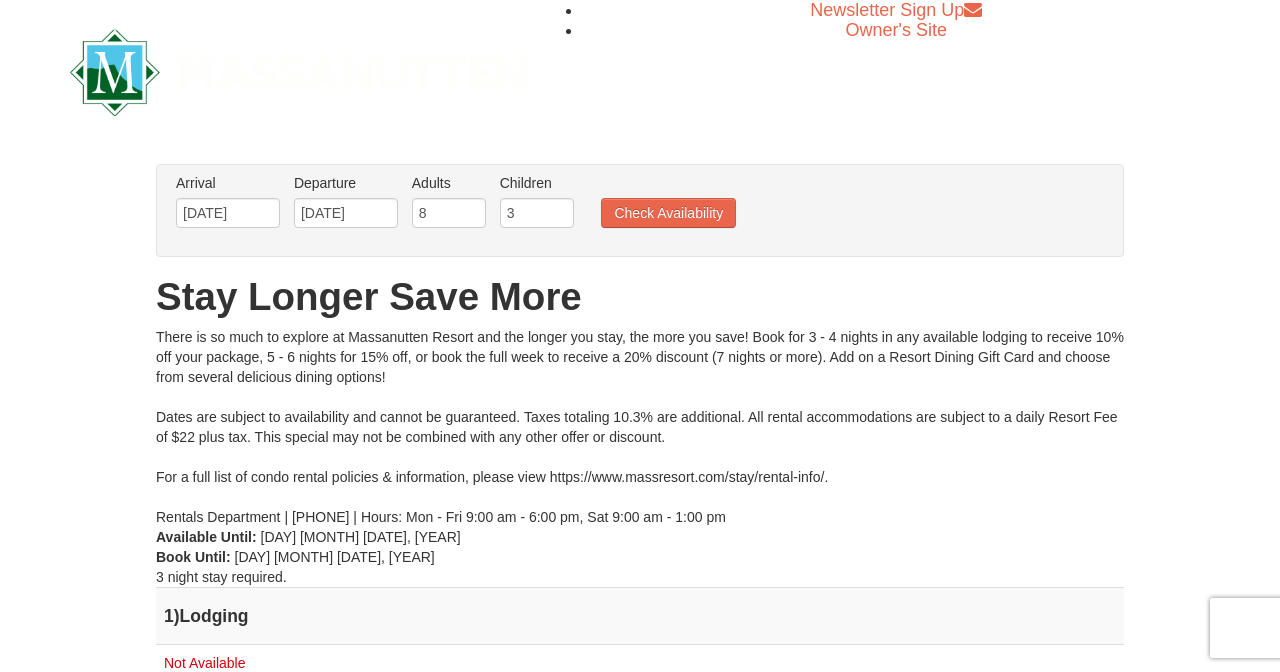 scroll, scrollTop: 0, scrollLeft: 0, axis: both 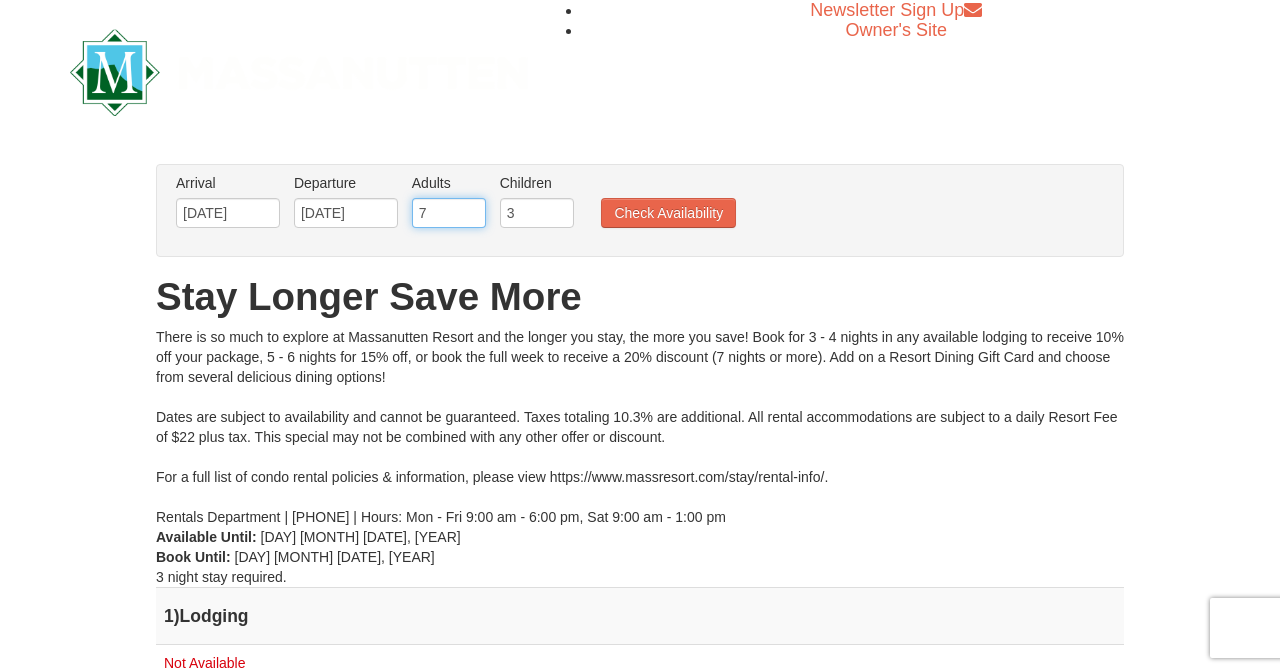 click on "7" at bounding box center (449, 213) 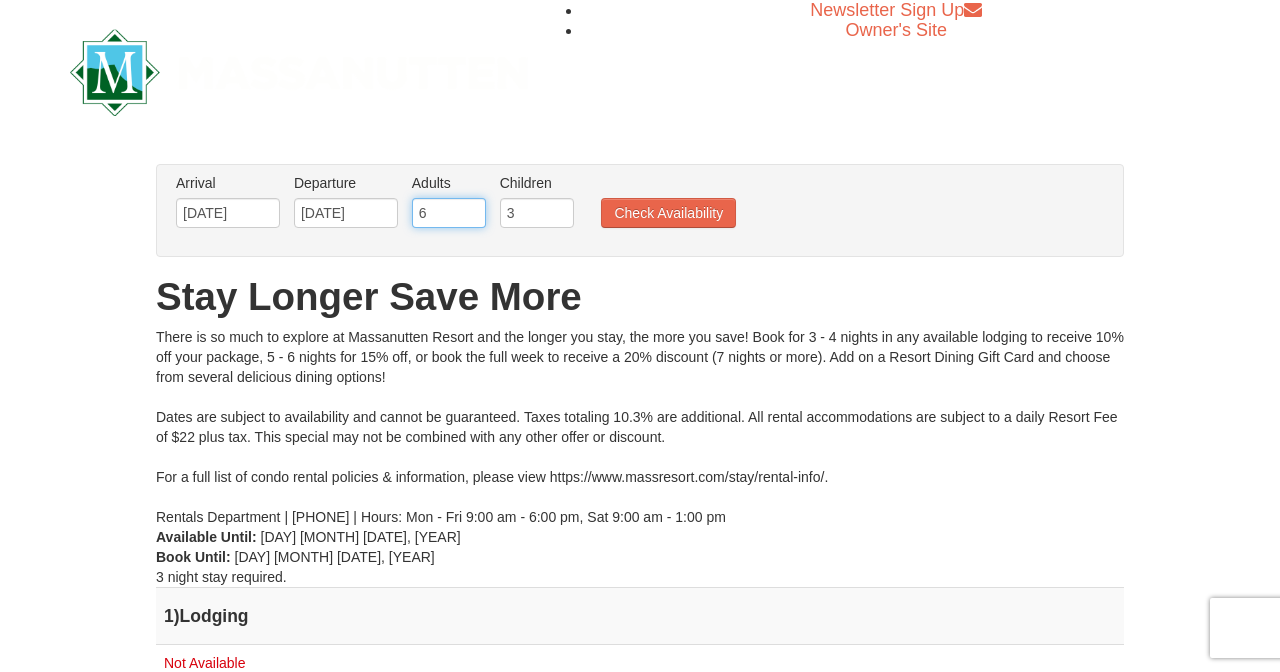 click on "6" at bounding box center (449, 213) 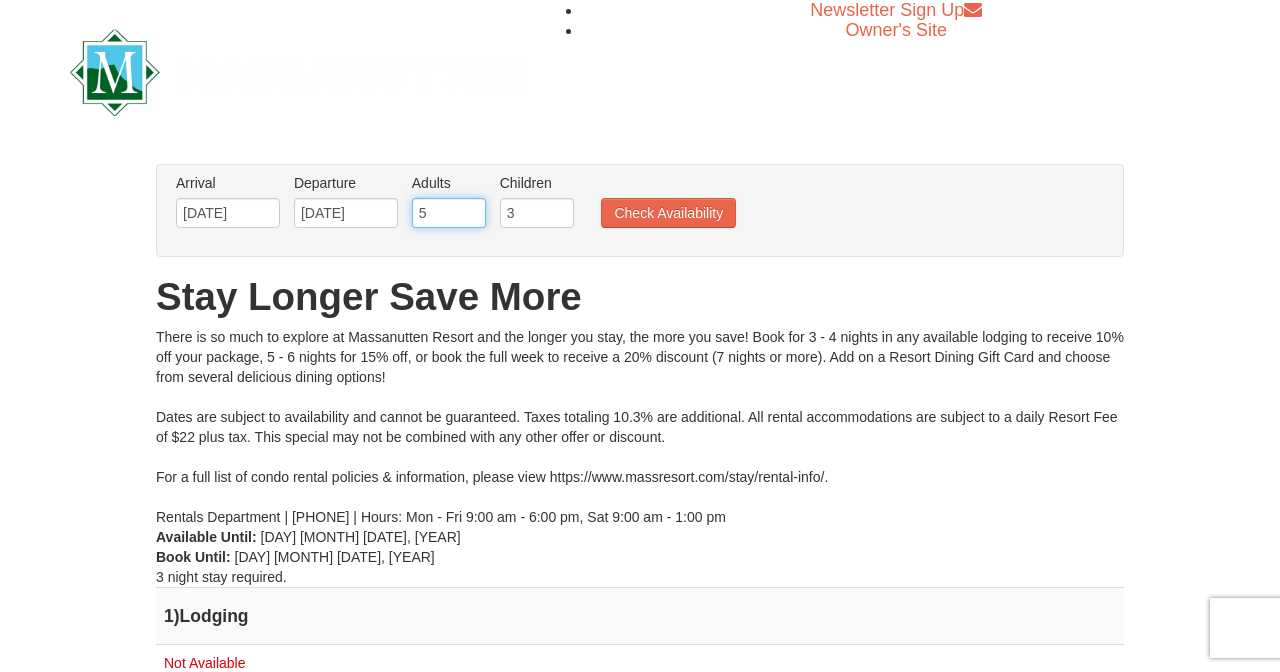 click on "5" at bounding box center [449, 213] 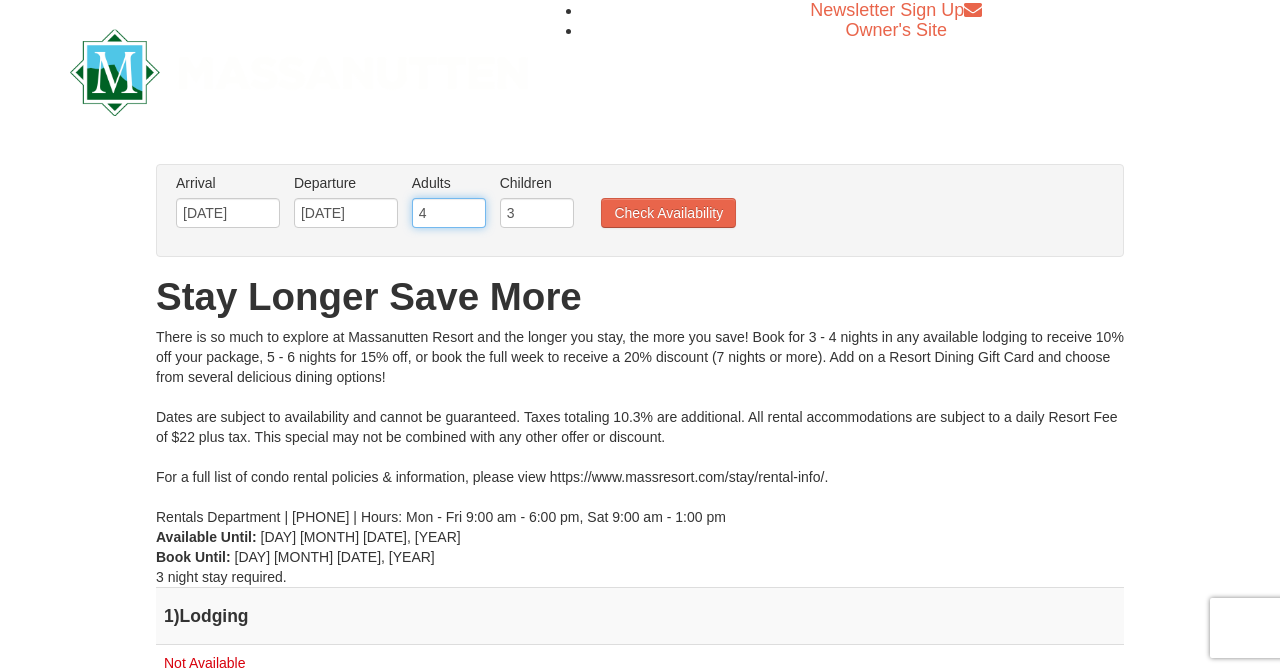 click on "4" at bounding box center (449, 213) 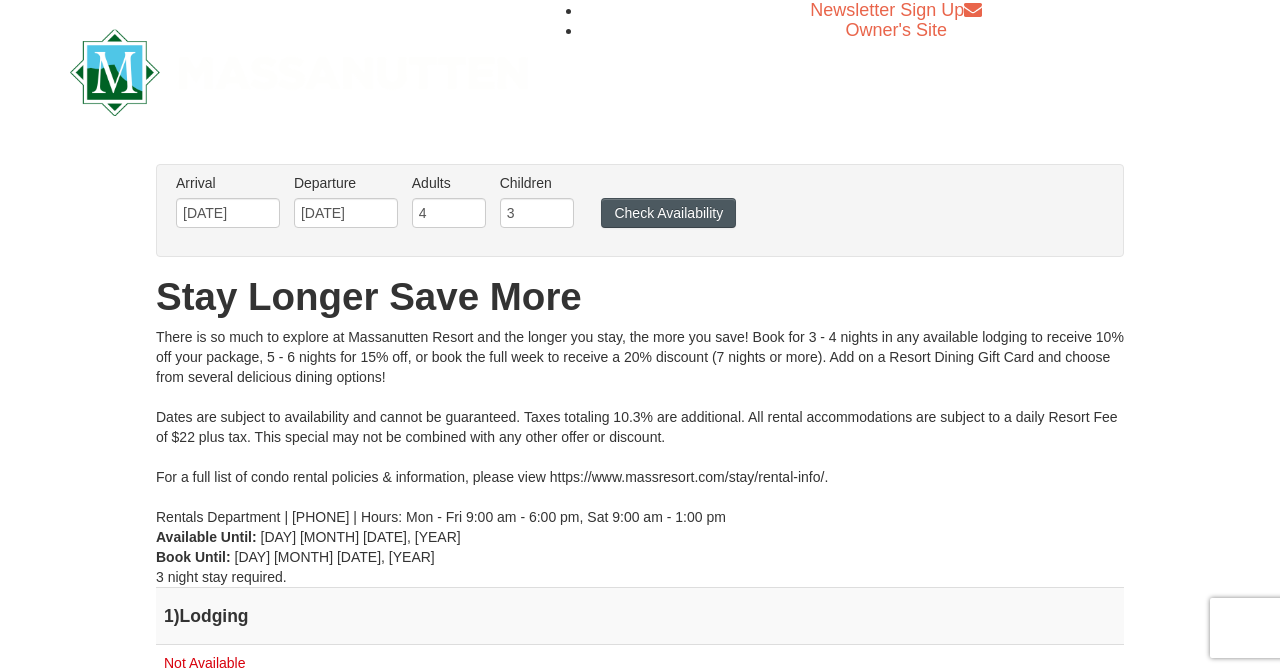 click on "Check Availability" at bounding box center [668, 213] 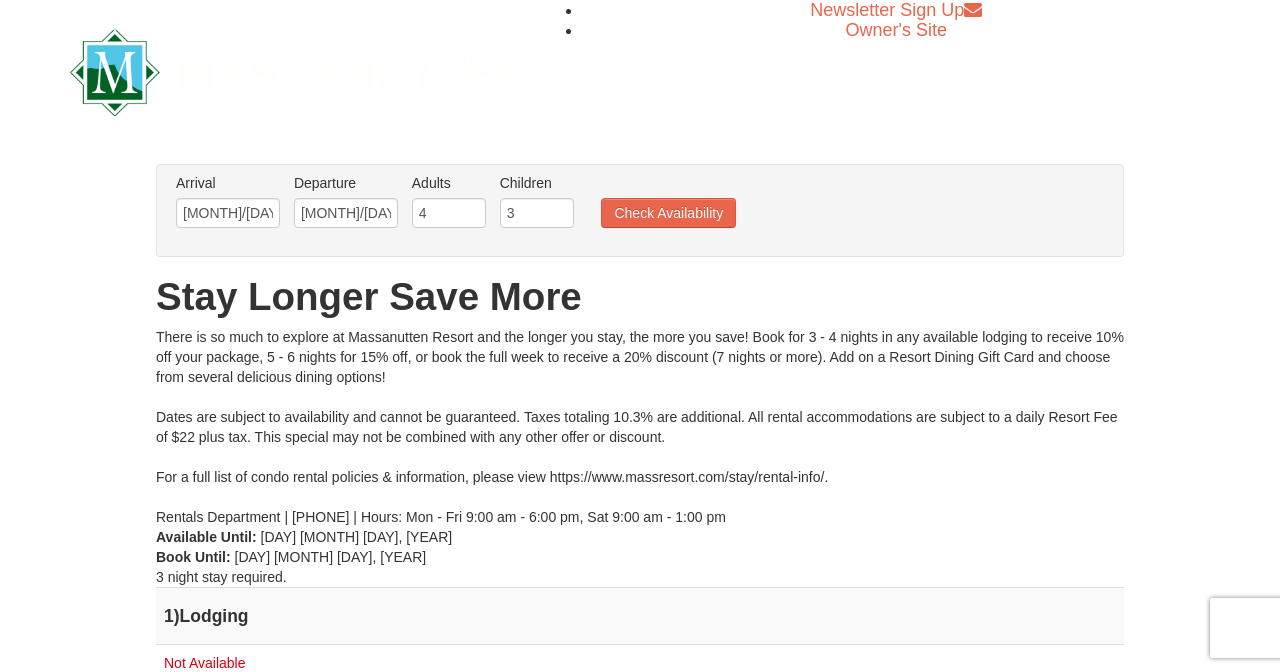 scroll, scrollTop: 0, scrollLeft: 0, axis: both 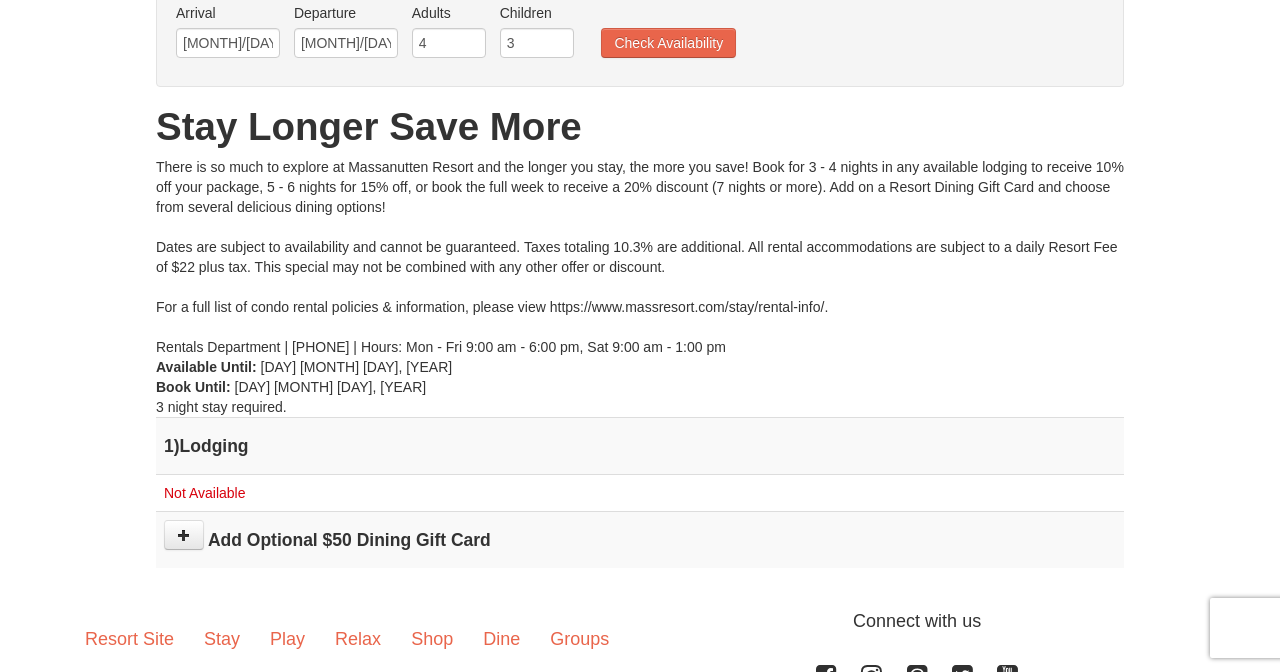 click on "There is so much to explore at Massanutten Resort and the longer you stay, the more you save! Book for 3 - 4 nights in any available lodging to receive 10% off your package, 5 - 6 nights for 15% off, or book the full week to receive a 20% discount (7 nights or more). Add on a Resort Dining Gift Card and choose from several delicious dining options! Dates are subject to availability and cannot be guaranteed. Taxes totaling 10.3% are additional. All rental accommodations are subject to a daily Resort Fee of $22 plus tax. This special may not be combined with any other offer or discount.   For a full list of condo rental policies & information, please view https://www.massresort.com/stay/rental-info/. Rentals Department | 540.289.4952 | Hours: Mon - Fri 9:00 am - 6:00 pm, Sat 9:00 am - 1:00 pm" at bounding box center (640, 257) 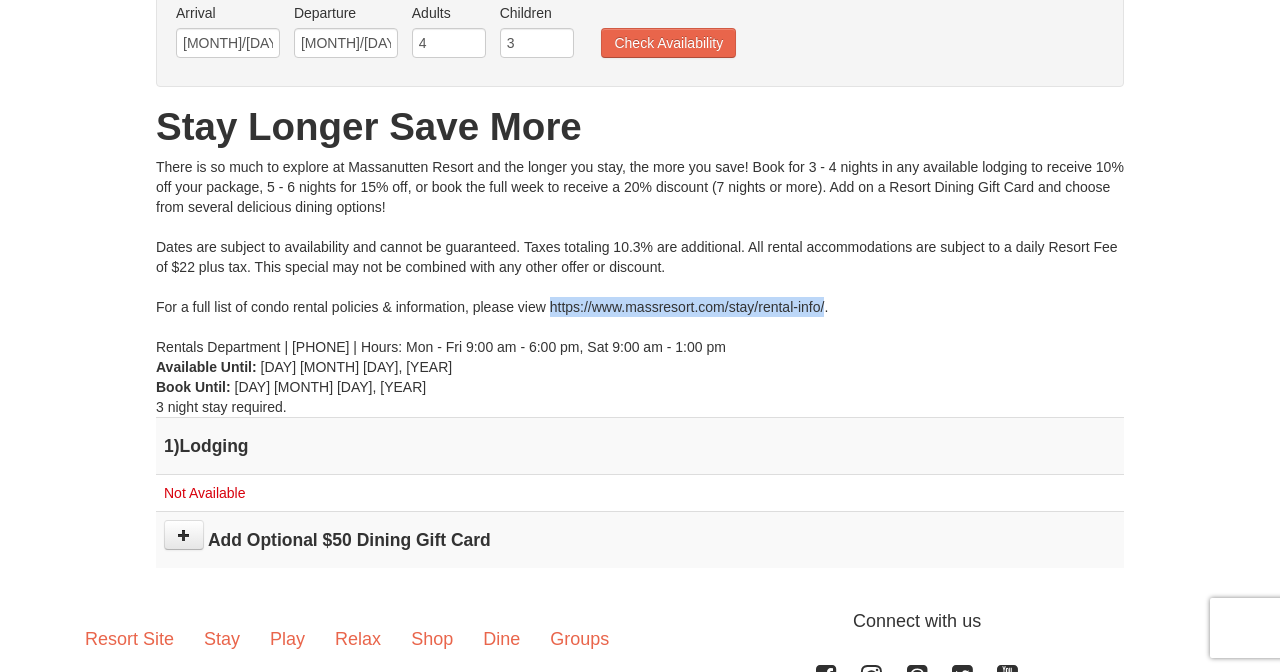 drag, startPoint x: 823, startPoint y: 309, endPoint x: 552, endPoint y: 306, distance: 271.0166 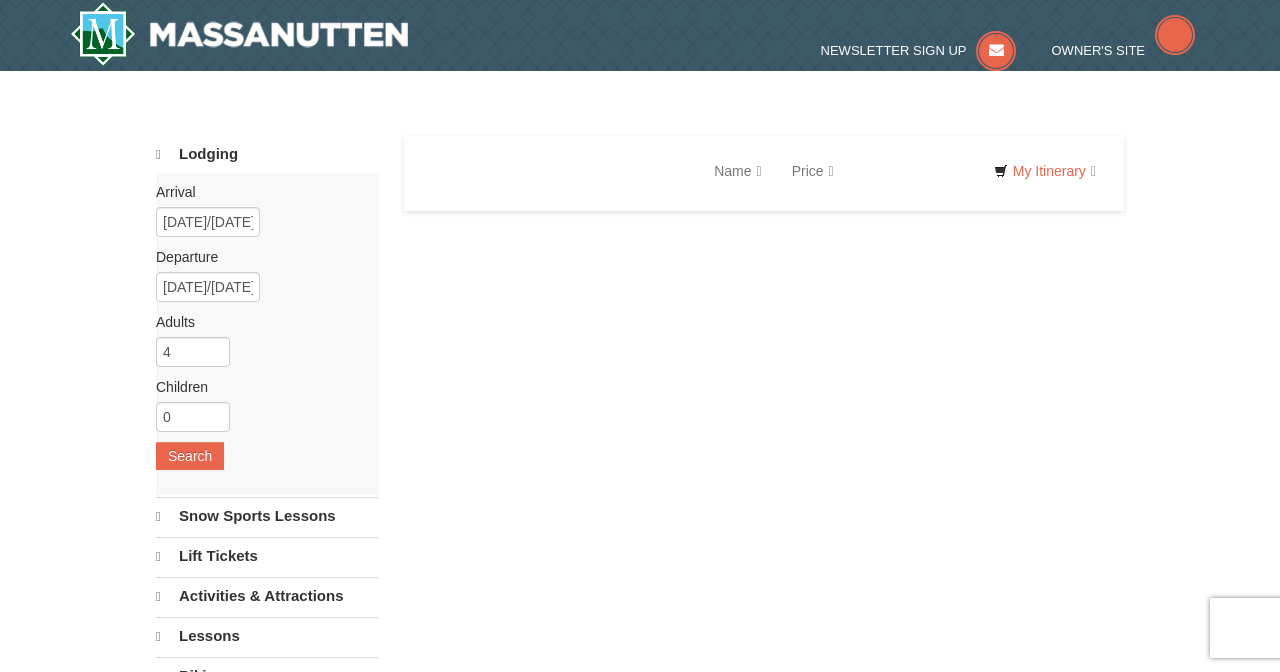 scroll, scrollTop: 0, scrollLeft: 0, axis: both 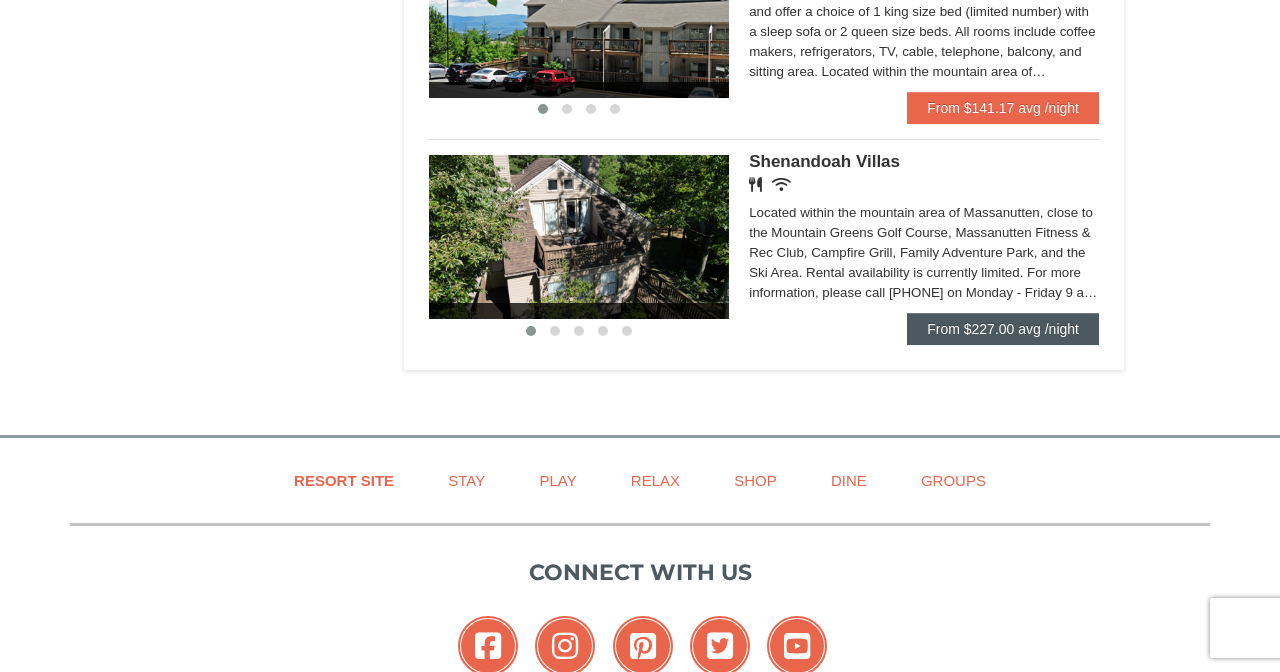 click on "From $227.00 avg /night" at bounding box center (1003, 329) 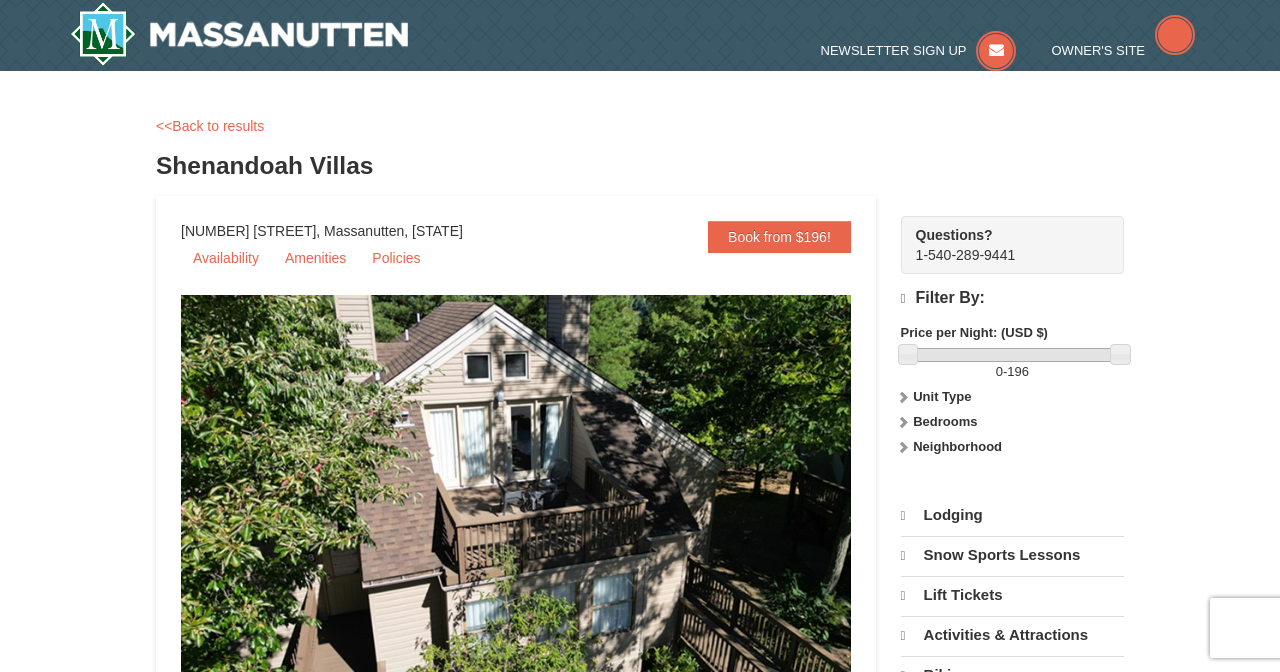 scroll, scrollTop: 0, scrollLeft: 0, axis: both 